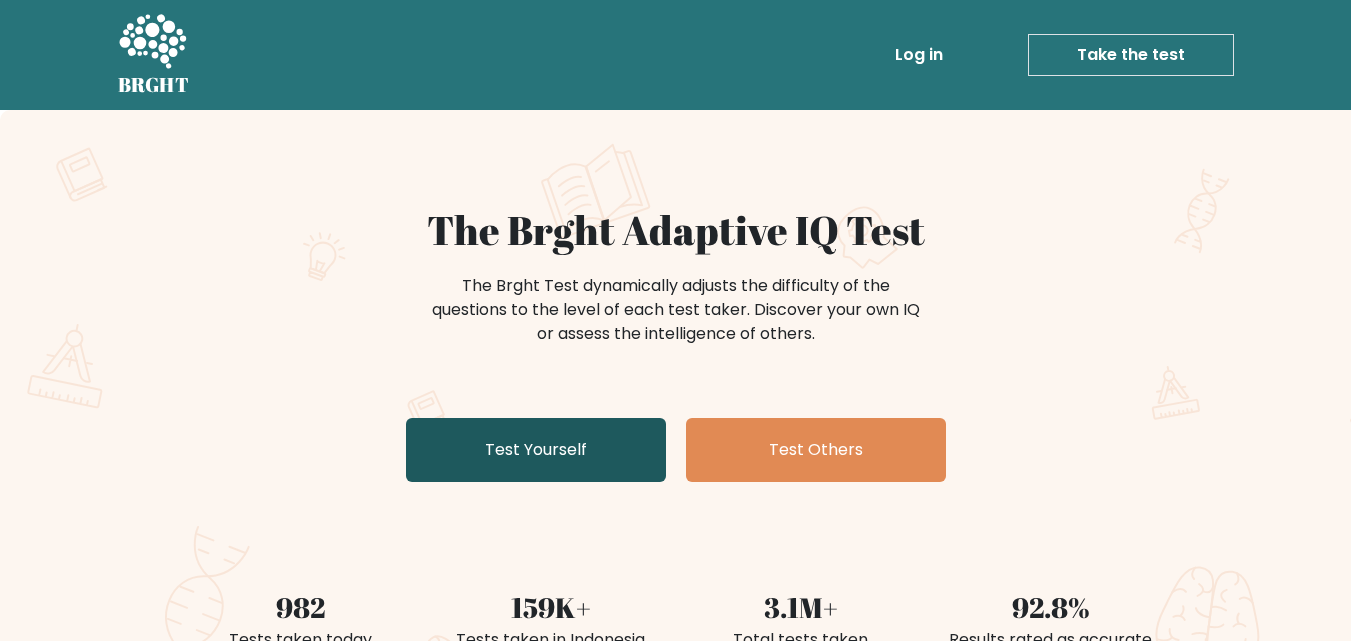 scroll, scrollTop: 0, scrollLeft: 0, axis: both 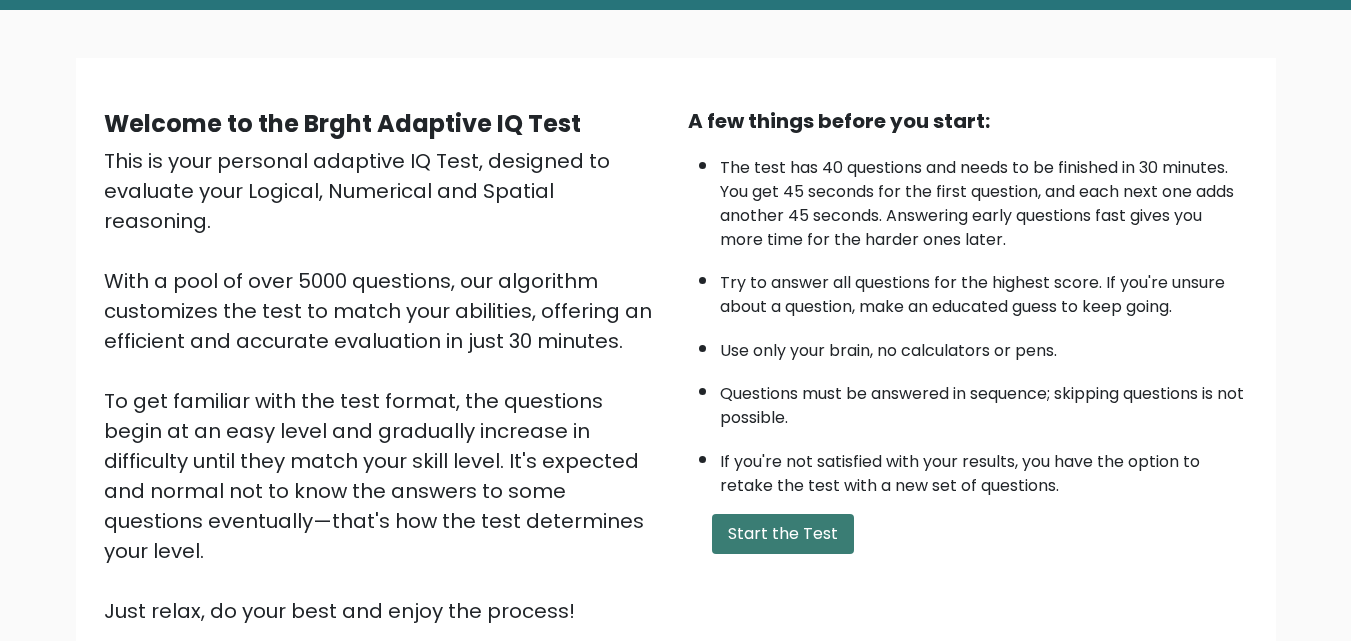 click on "Start the Test" at bounding box center (783, 534) 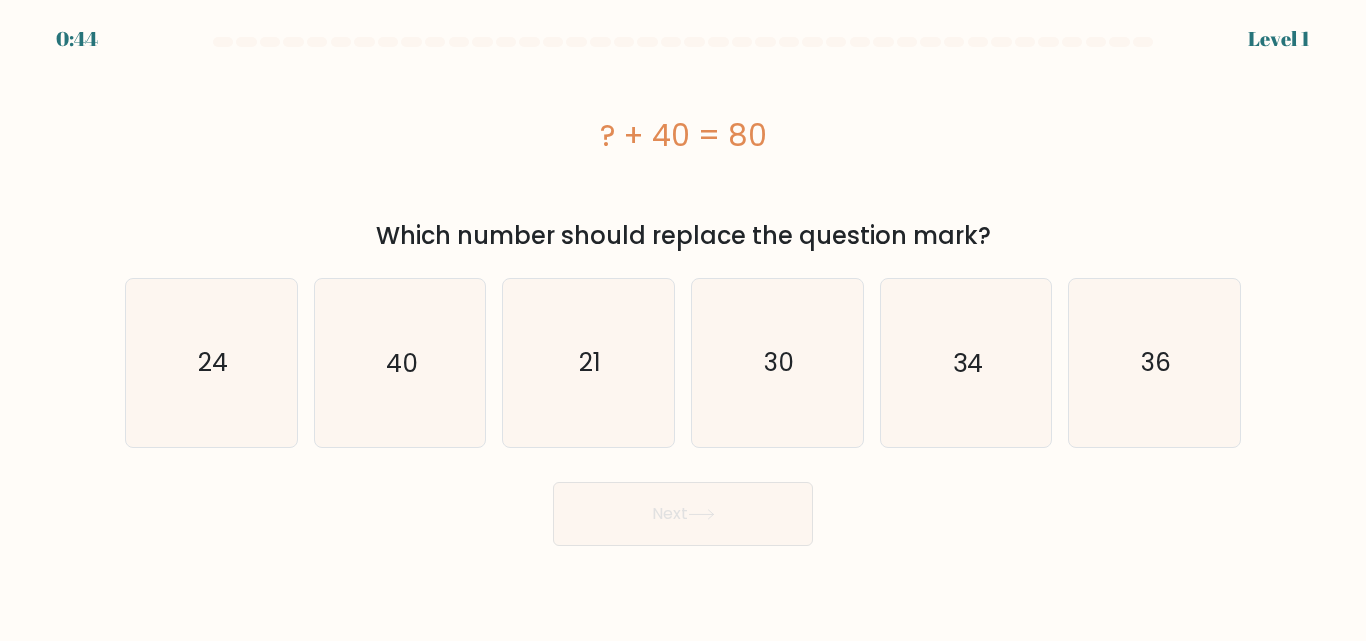 scroll, scrollTop: 0, scrollLeft: 0, axis: both 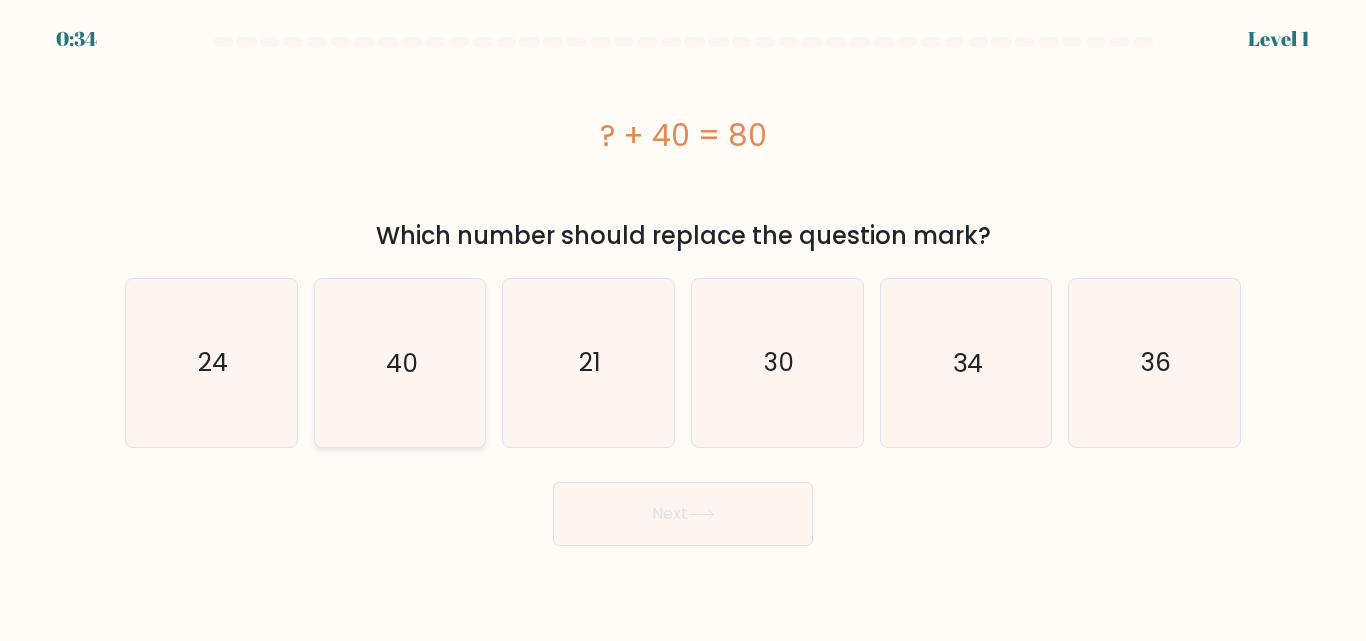 click on "40" 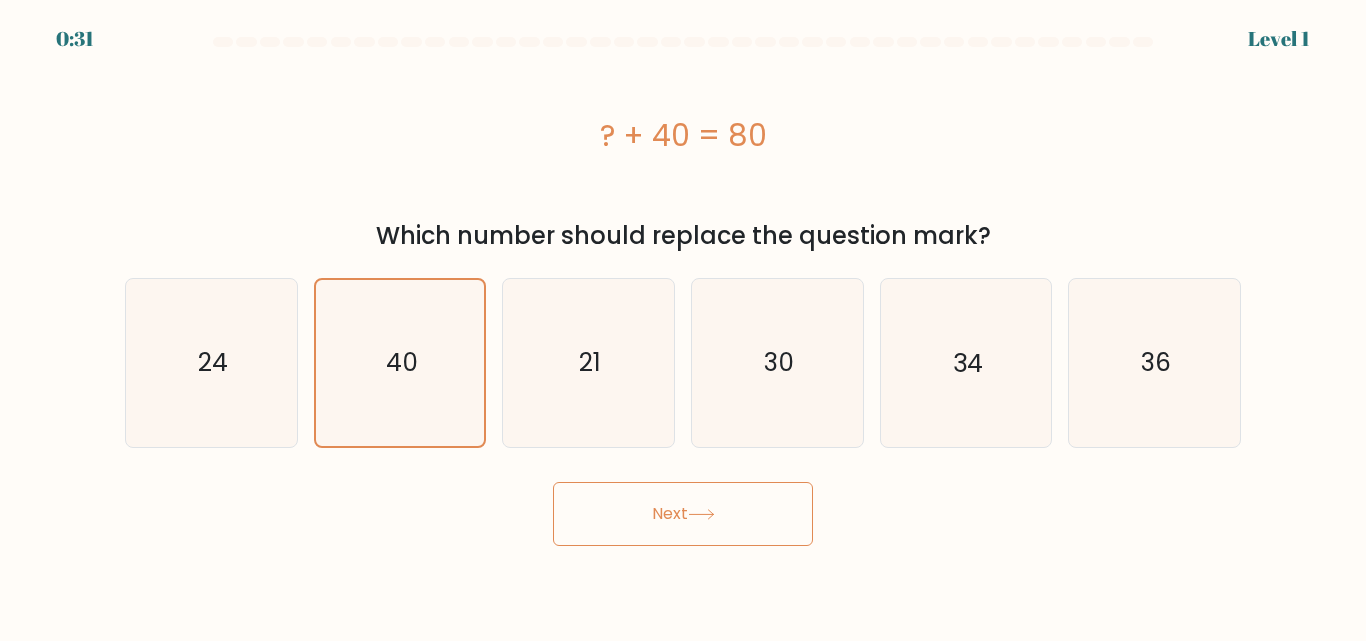 click on "Next" at bounding box center (683, 514) 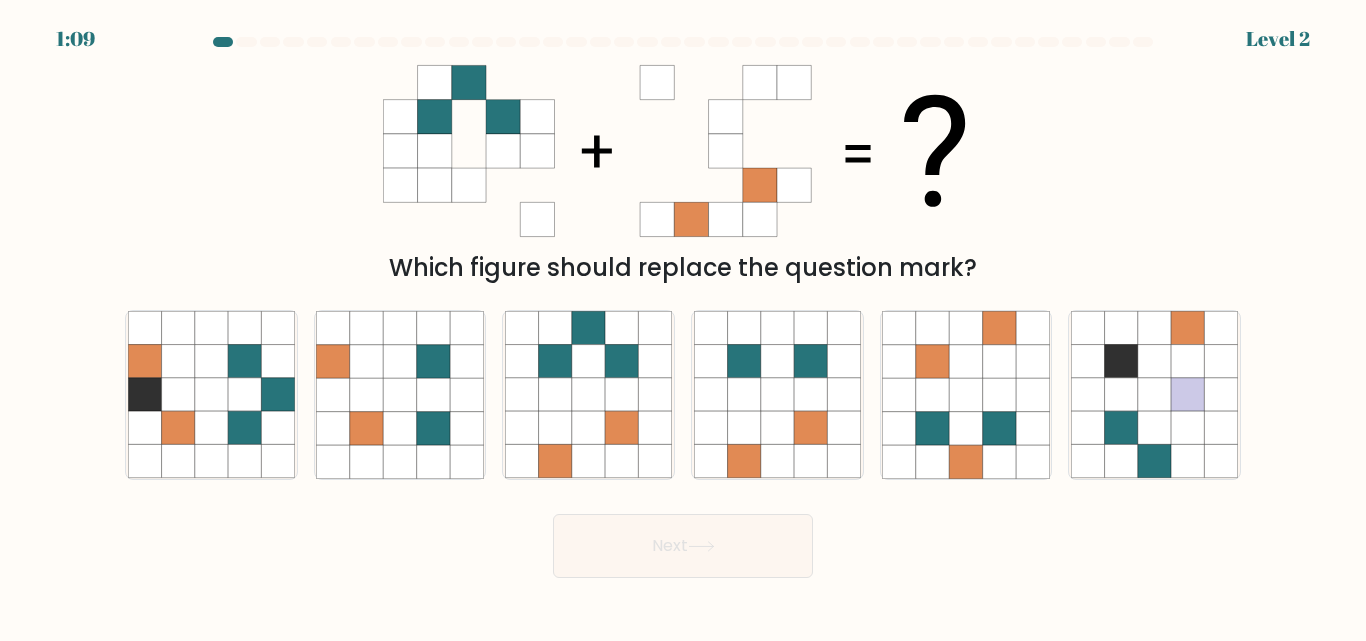 click 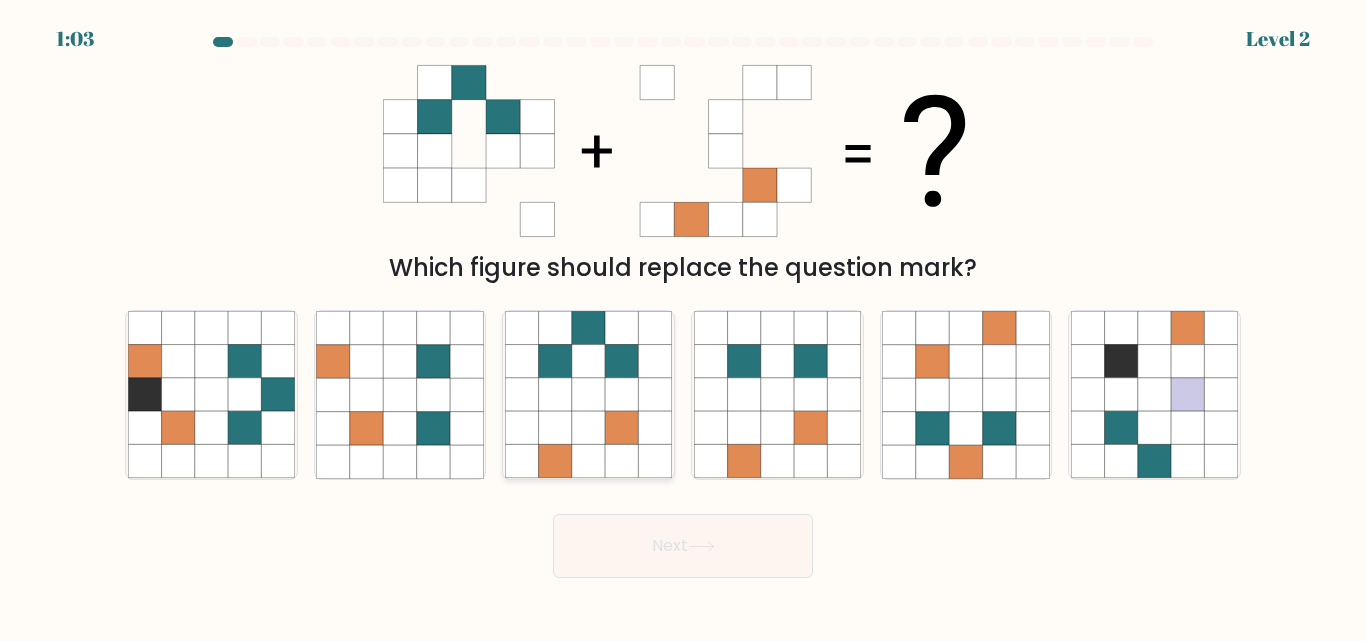 click 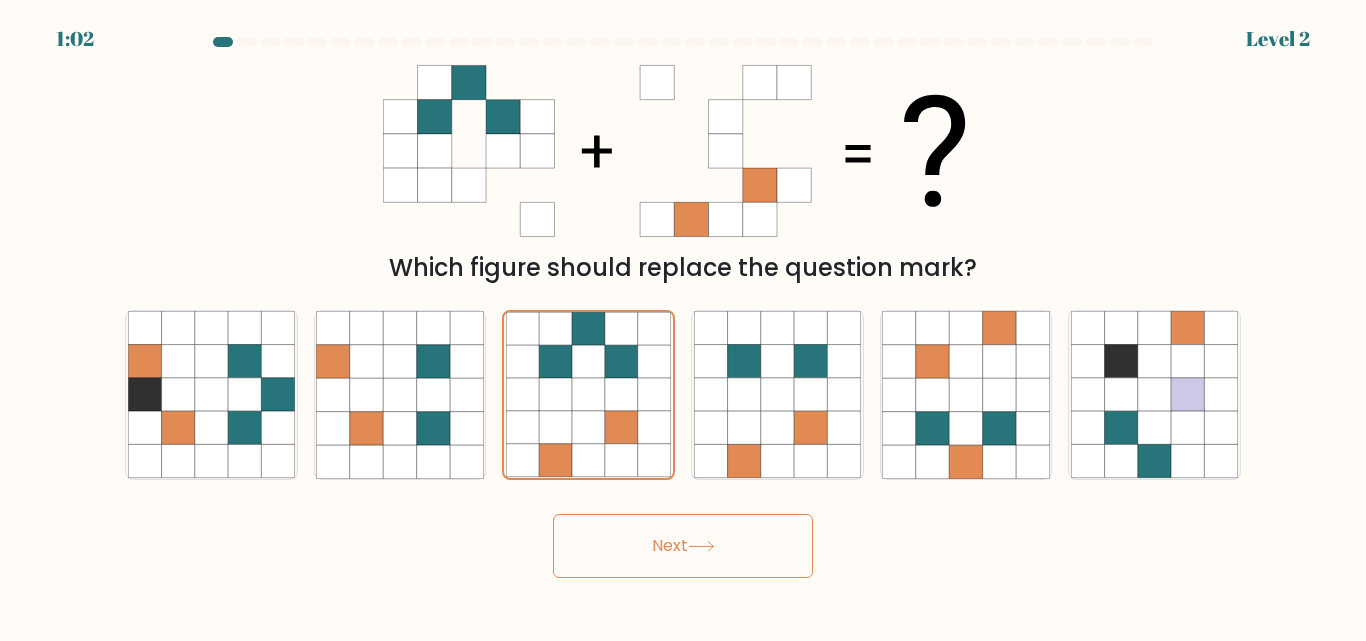click on "Next" at bounding box center [683, 546] 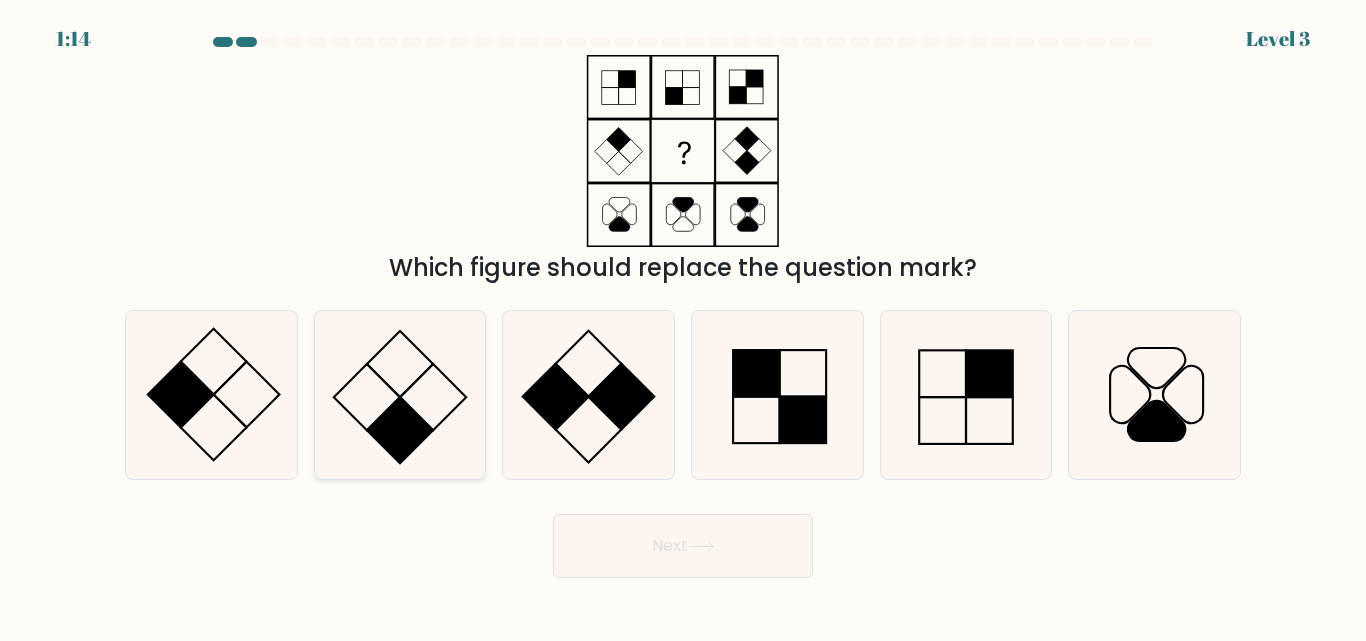 click 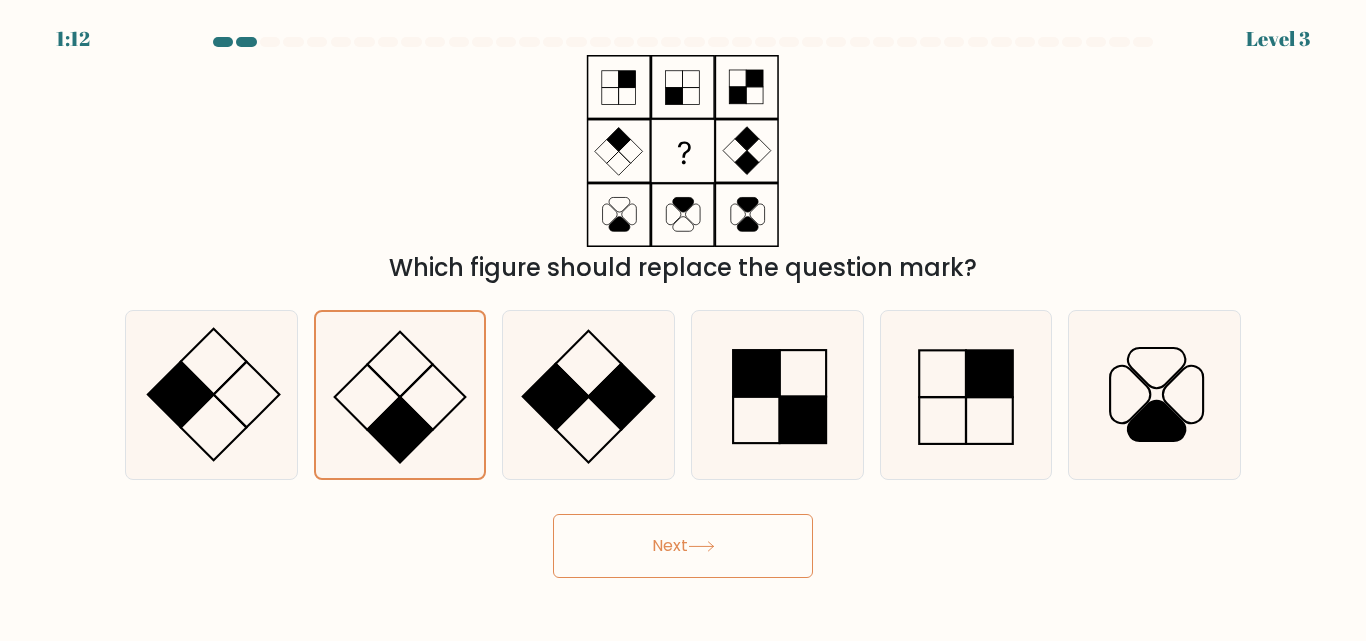 click on "Next" at bounding box center [683, 546] 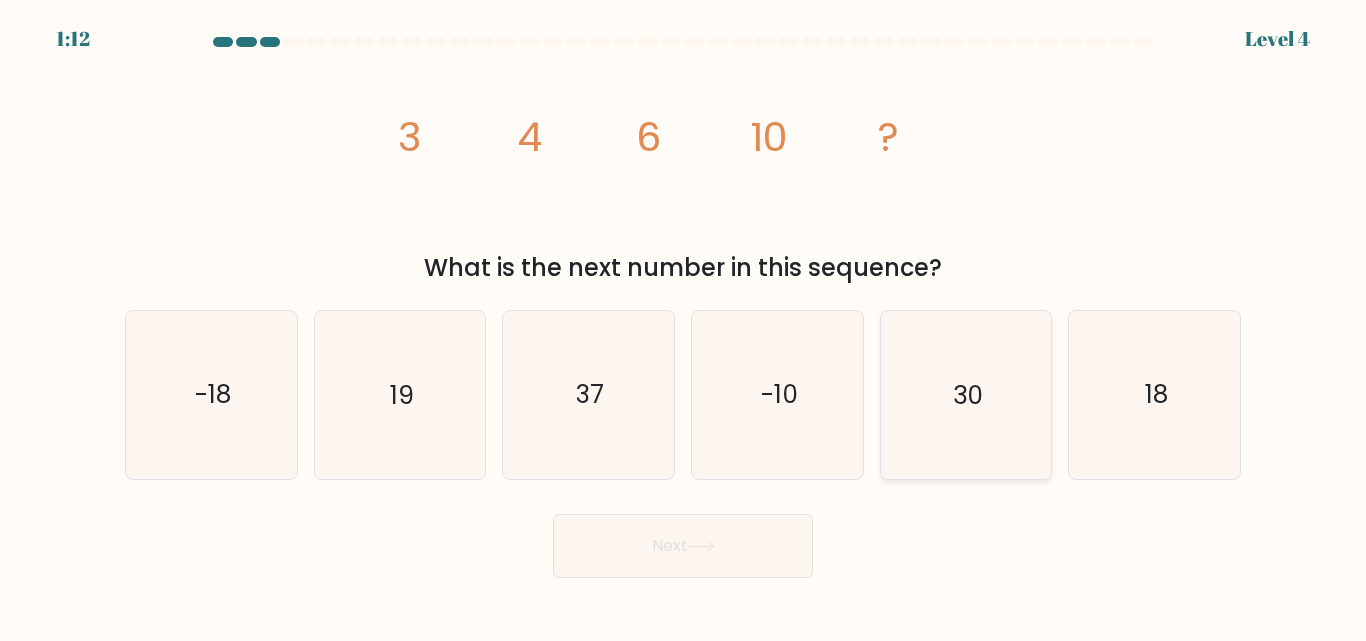 click on "30" 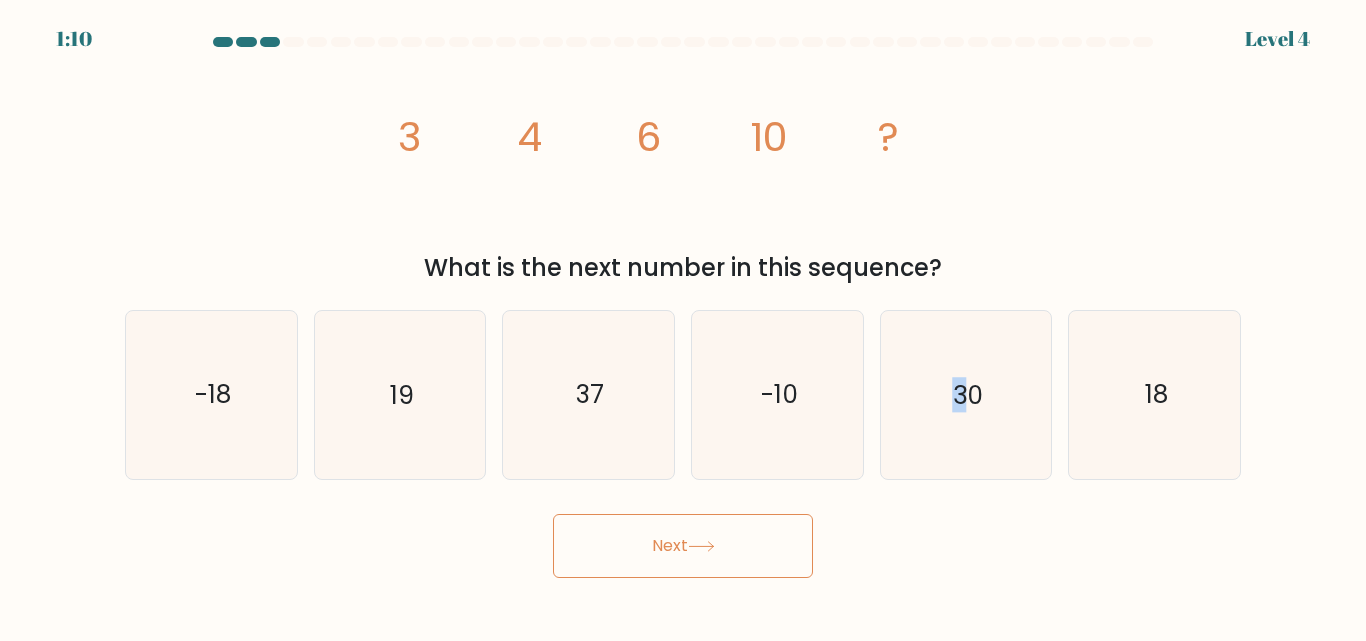 click on "Next" at bounding box center (683, 546) 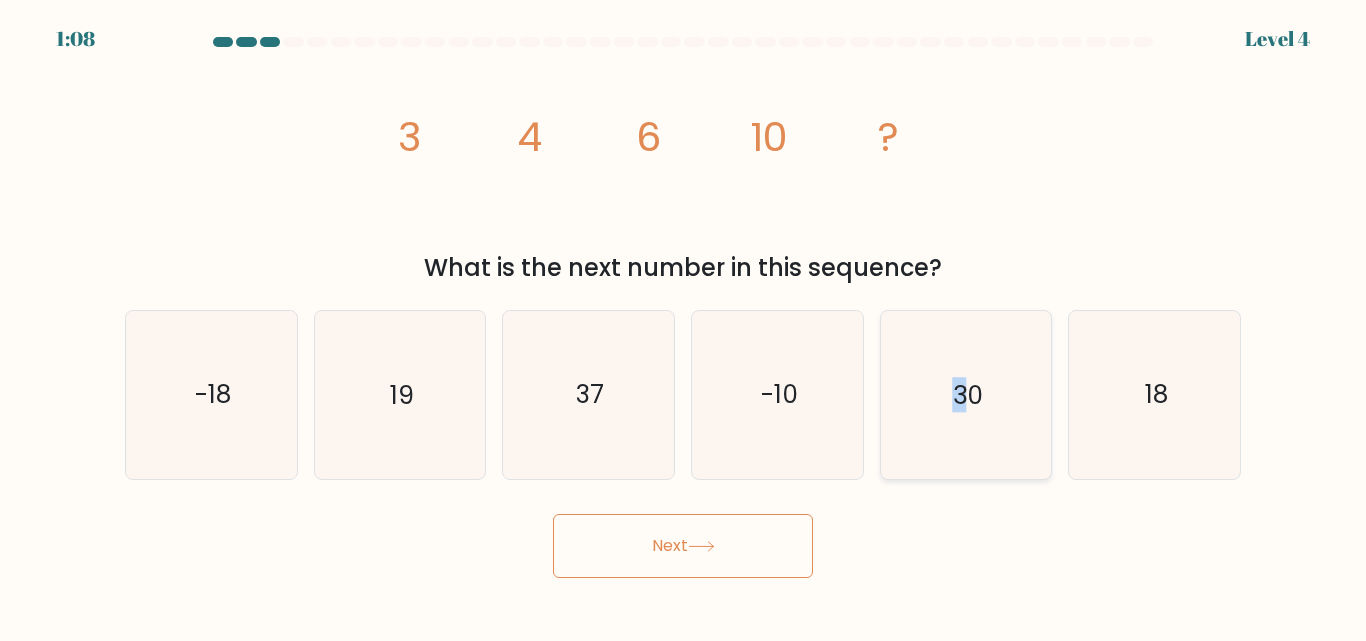 click on "30" 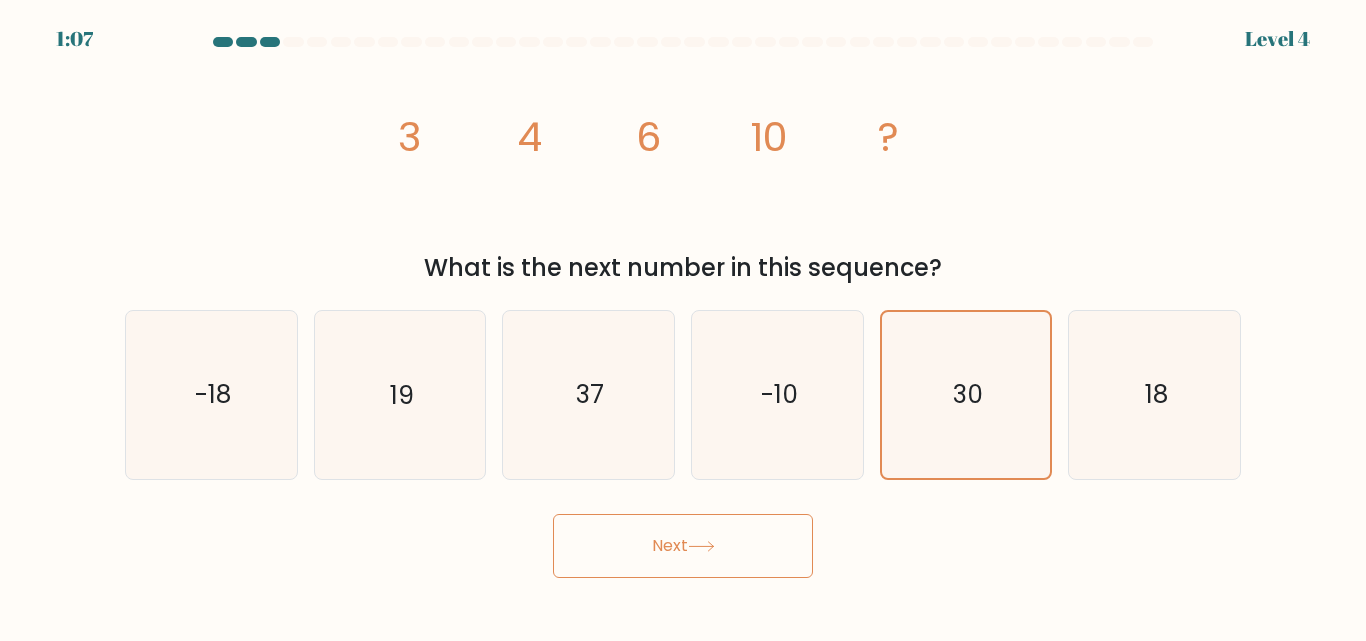 click on "Next" at bounding box center (683, 546) 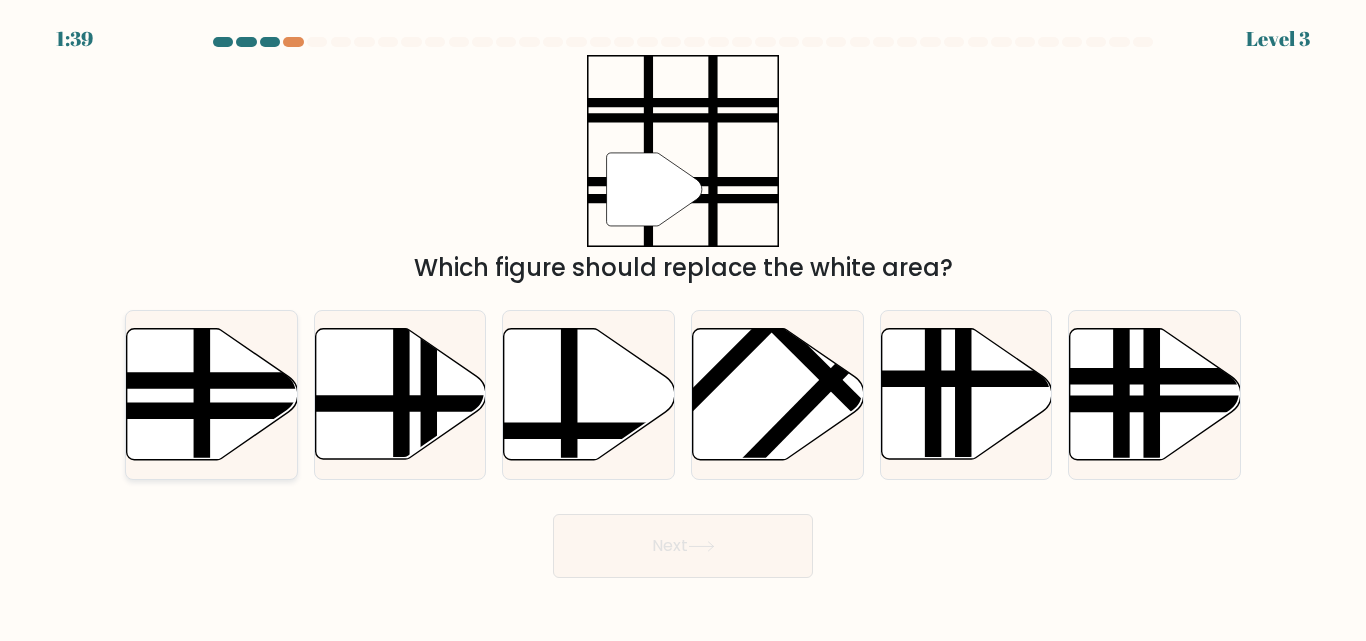 click 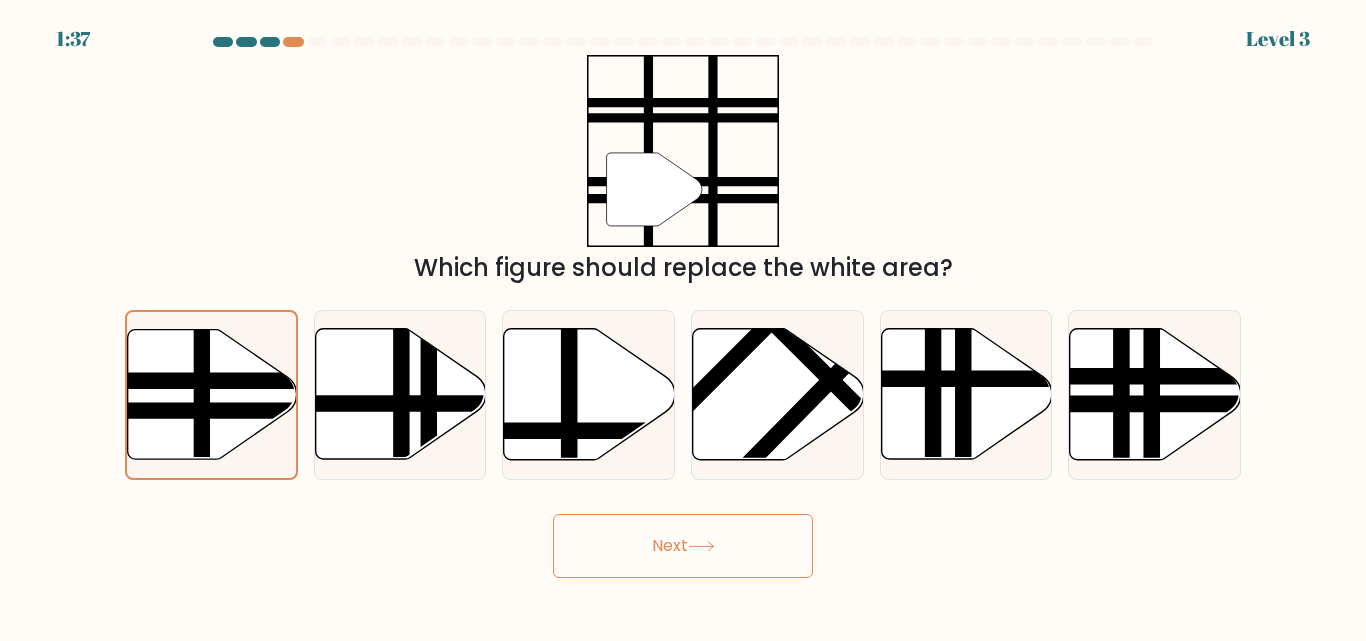click on "Next" at bounding box center [683, 546] 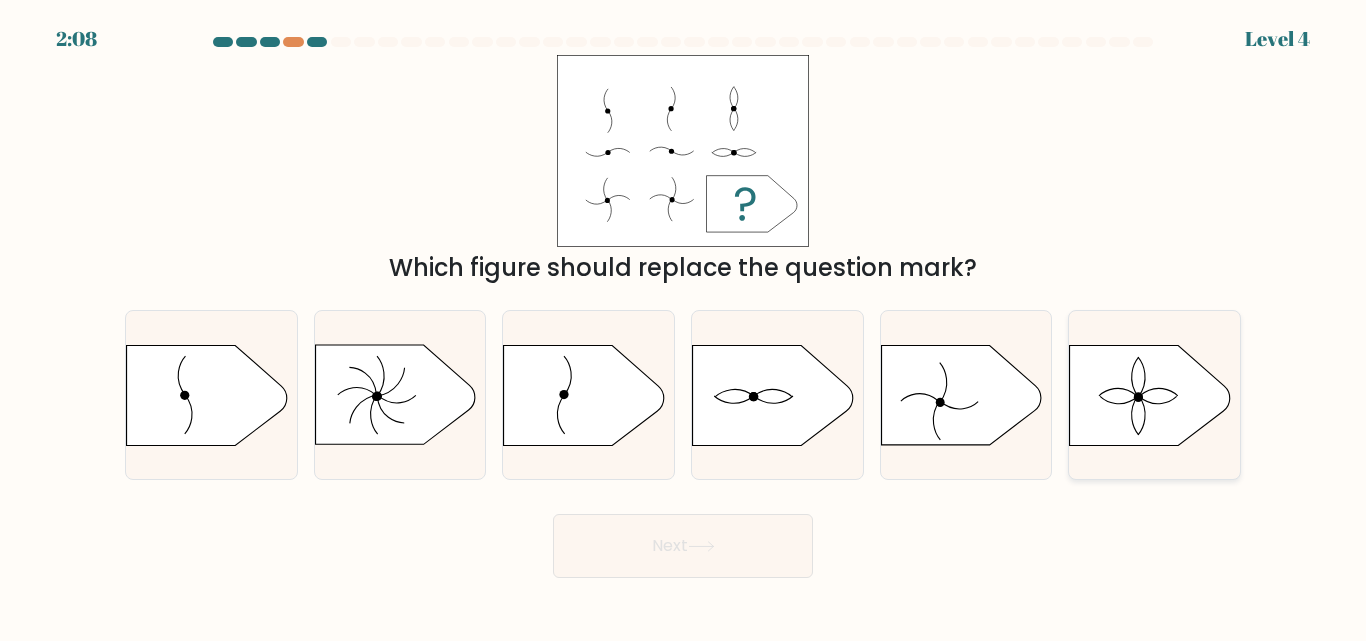 drag, startPoint x: 1182, startPoint y: 393, endPoint x: 1197, endPoint y: 389, distance: 15.524175 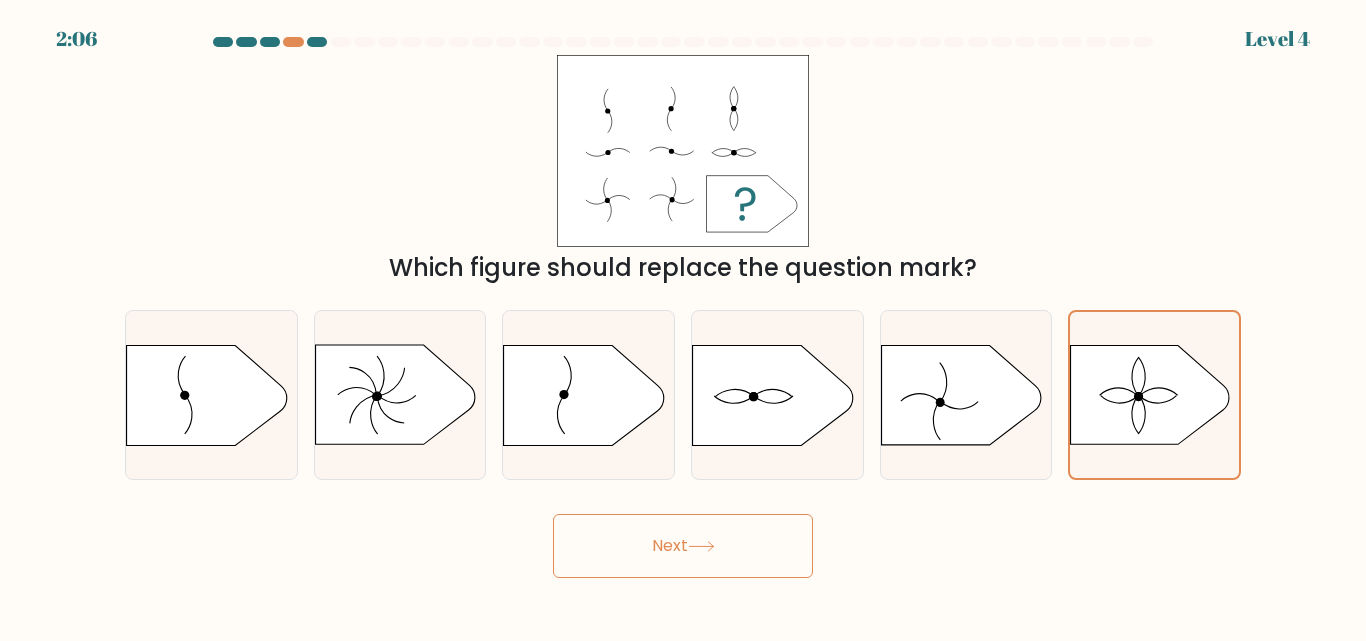 click on "Next" at bounding box center [683, 546] 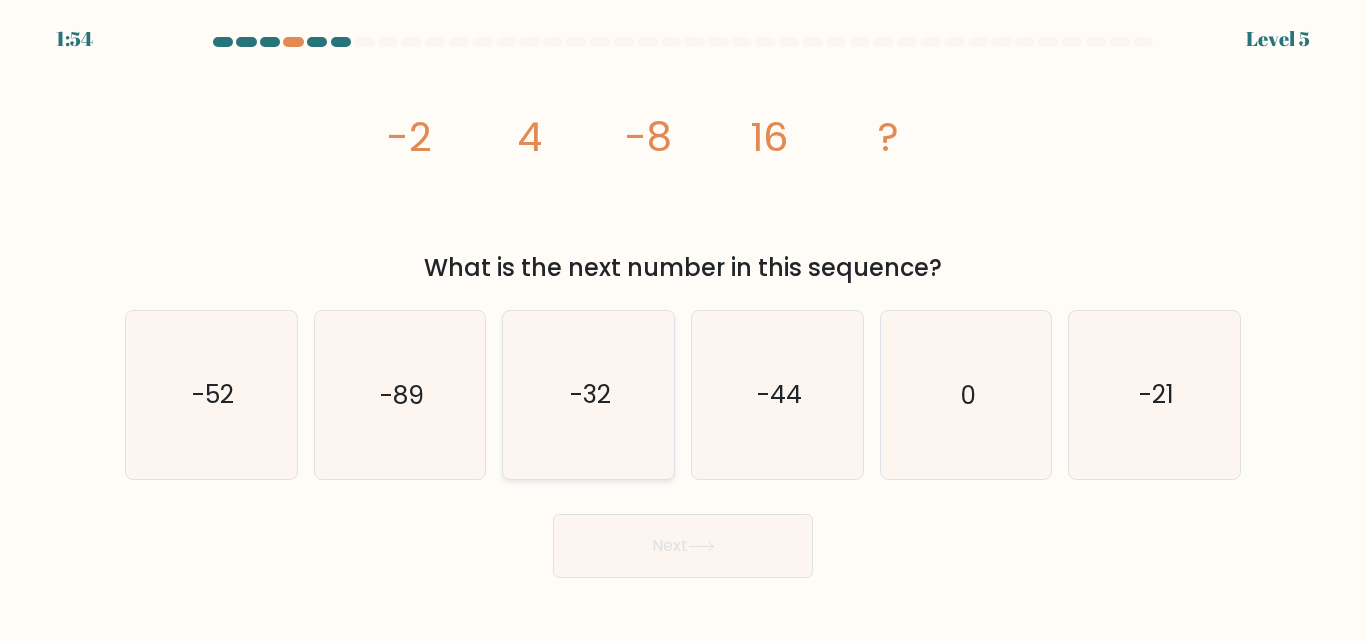 click on "-32" 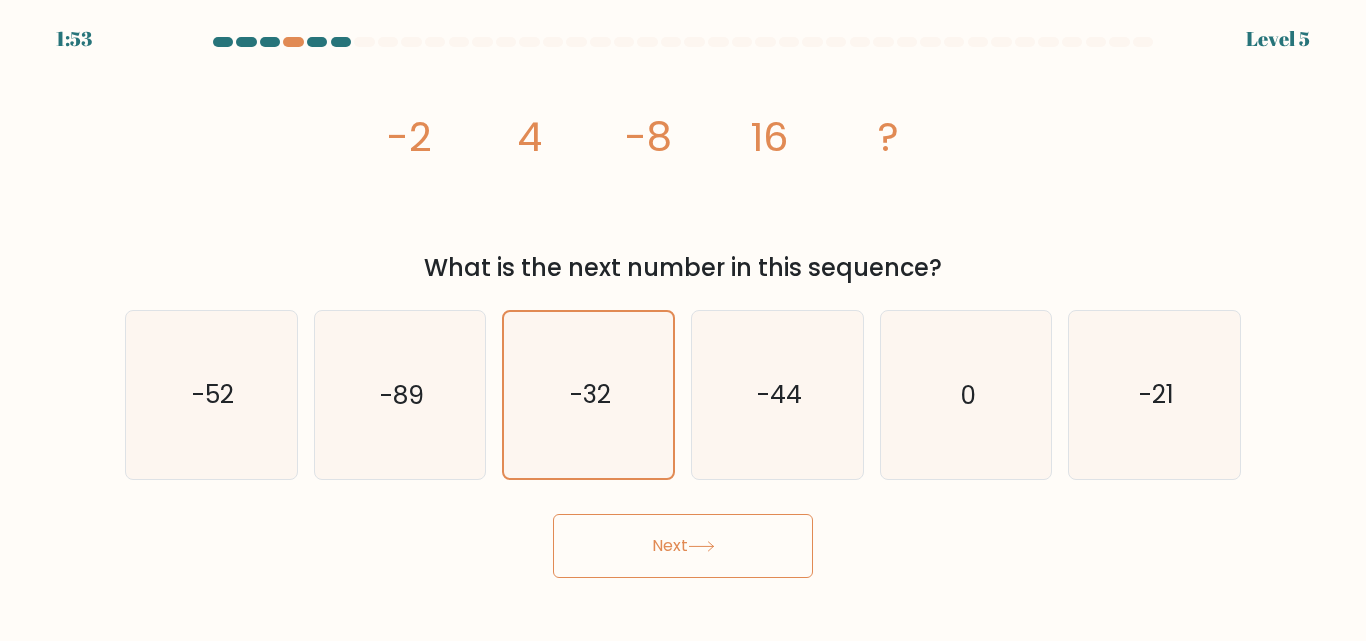 click on "Next" at bounding box center [683, 546] 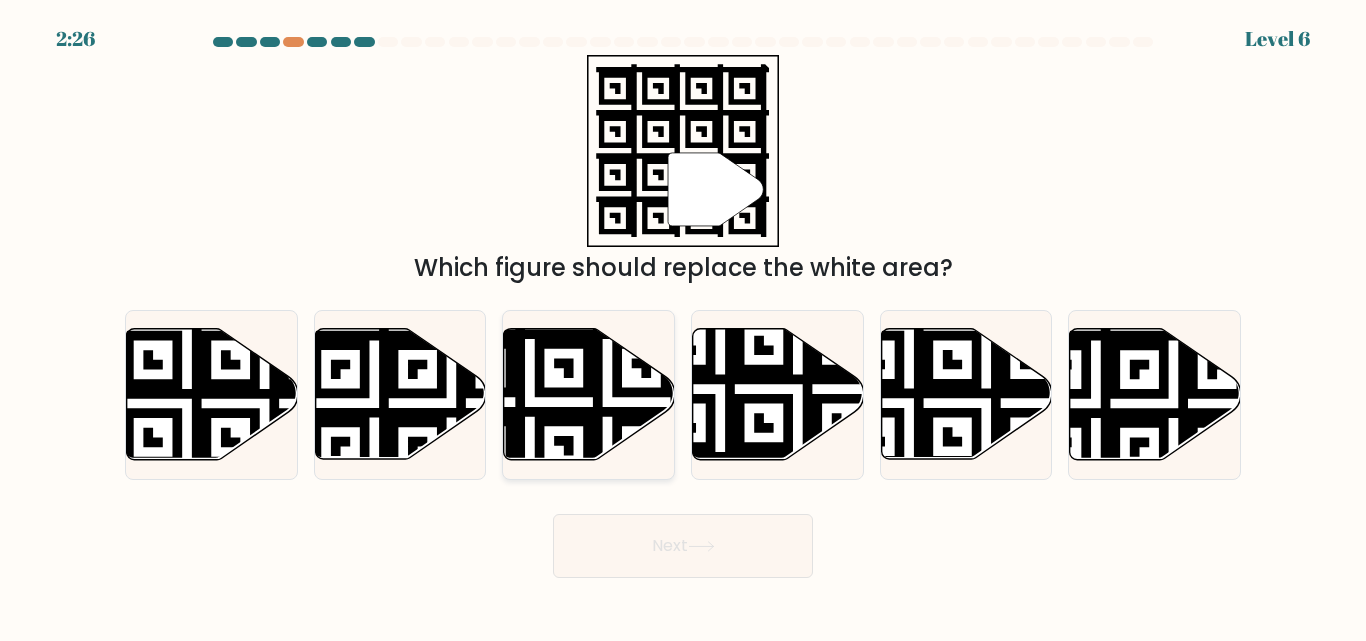 click 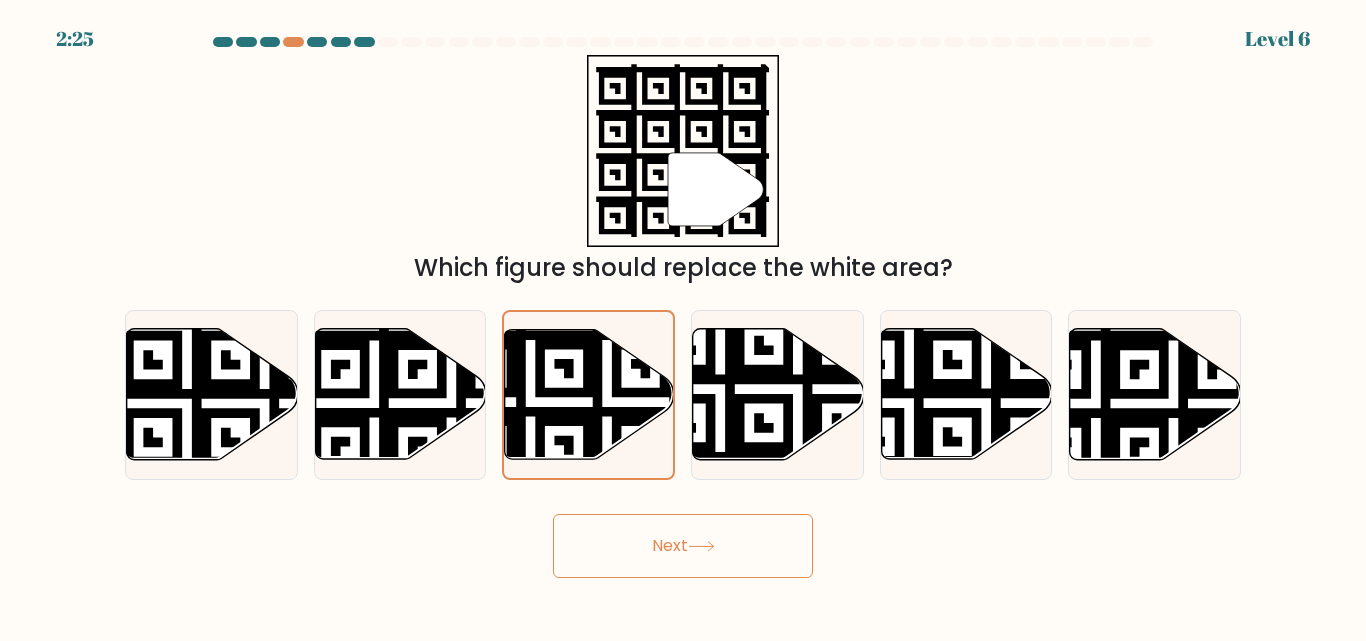 drag, startPoint x: 621, startPoint y: 498, endPoint x: 629, endPoint y: 507, distance: 12.0415945 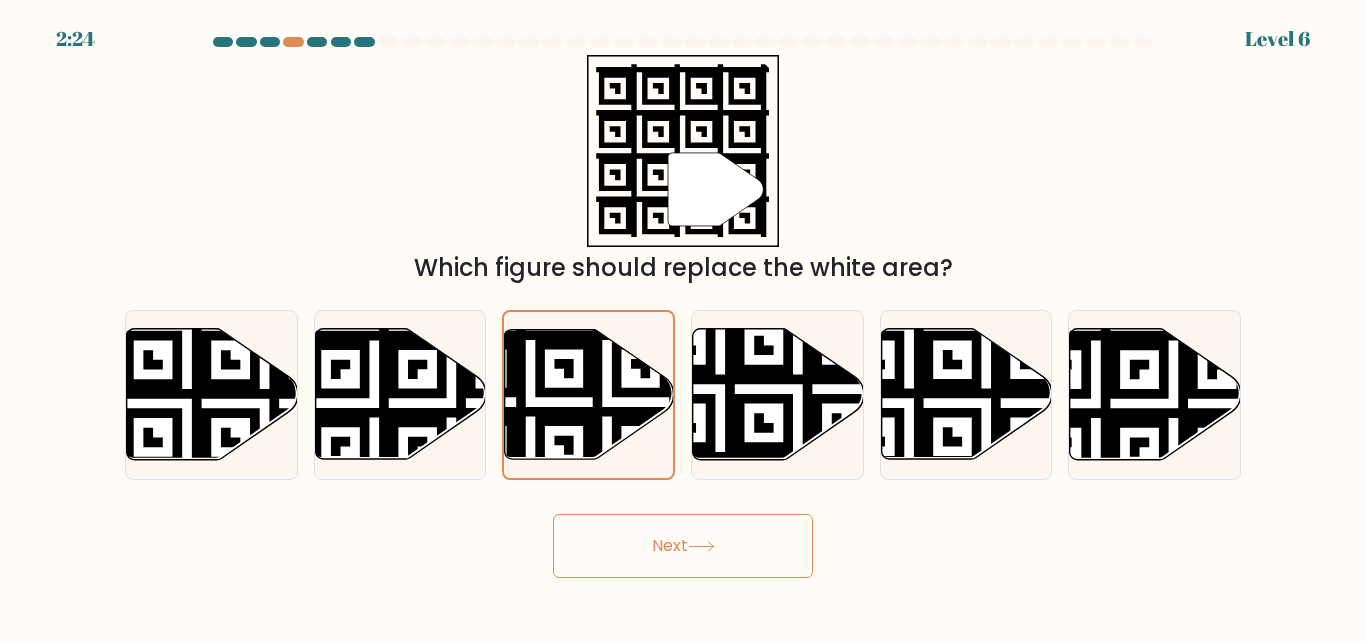 click on "Next" at bounding box center (683, 546) 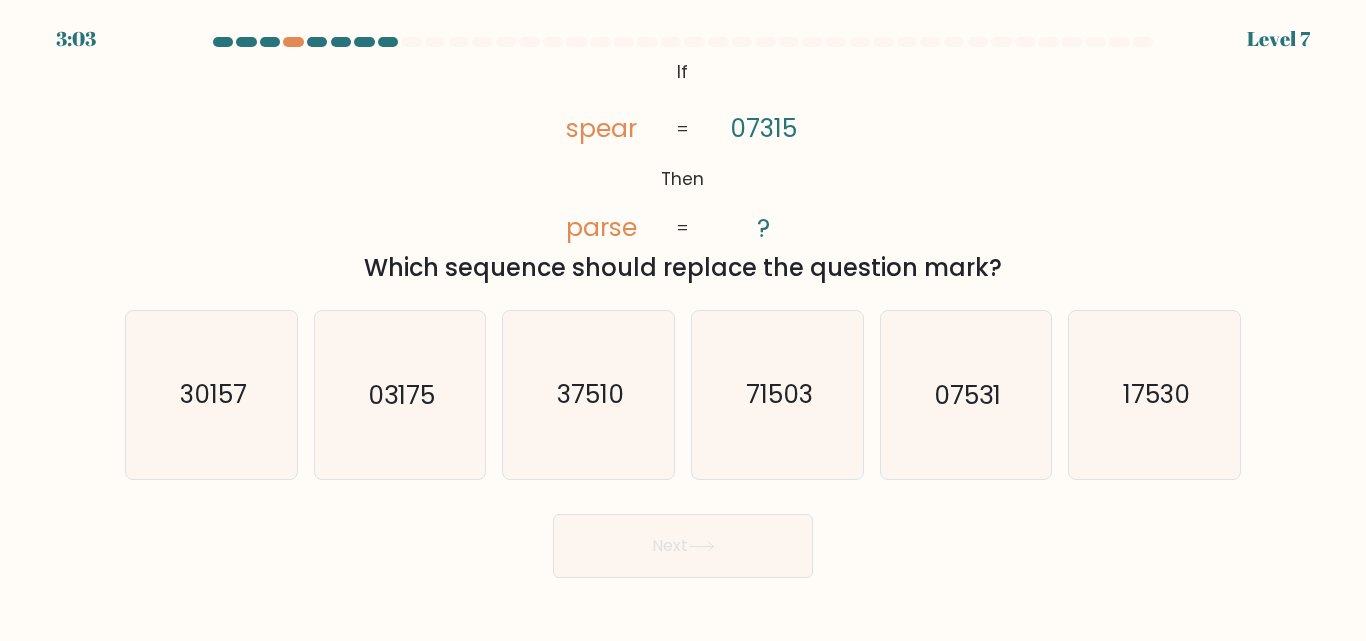 click on "@import url('https://fonts.googleapis.com/css?family=Abril+Fatface:400,100,100italic,300,300italic,400italic,500,500italic,700,700italic,900,900italic');       If       Then       spear       parse       [POSTAL_CODE]       ?       =       =" 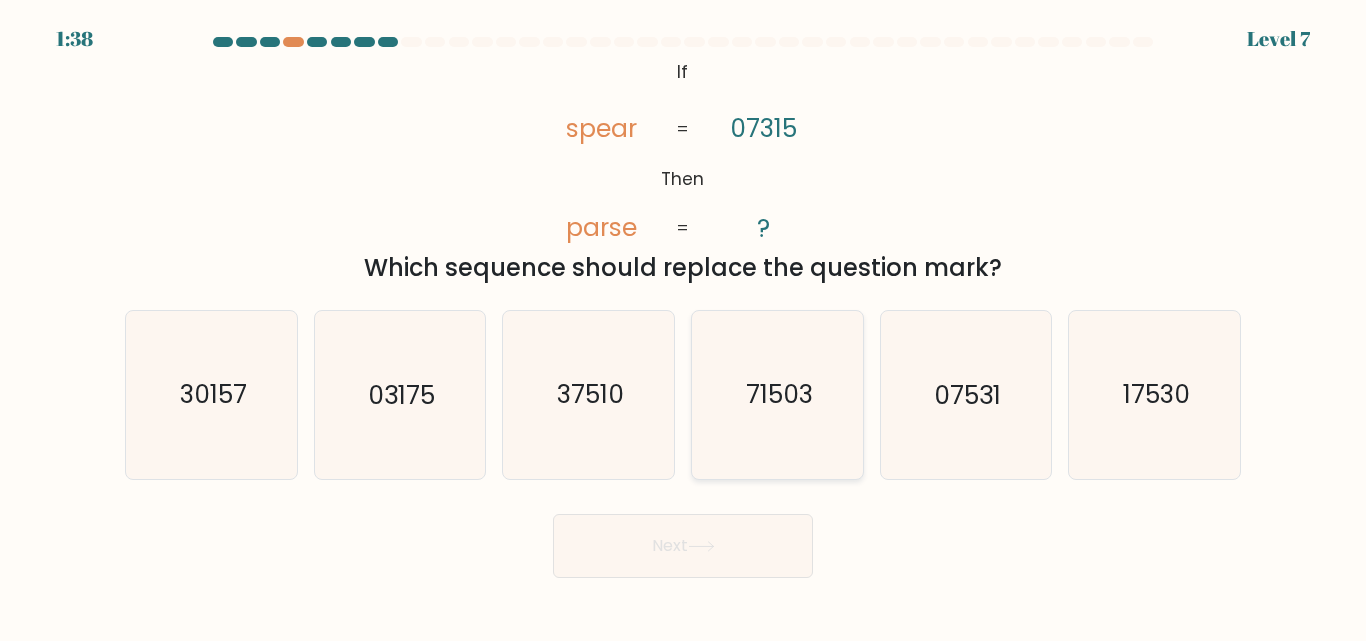 click on "71503" 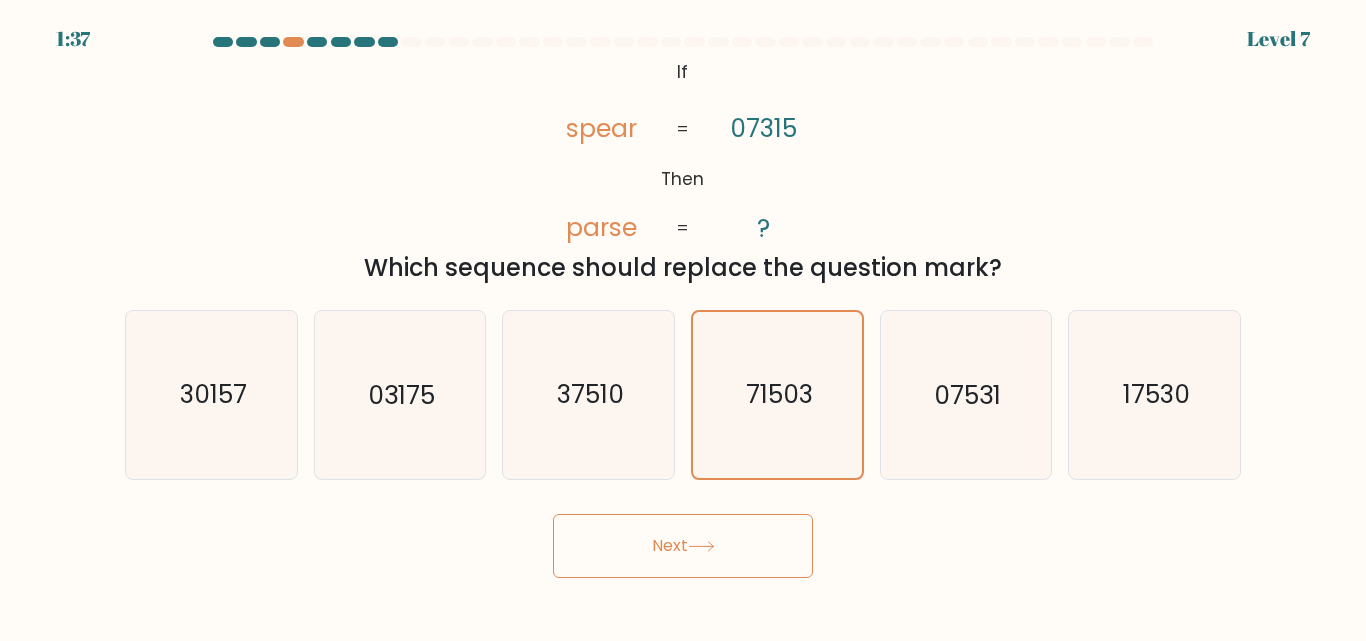 click on "Next" at bounding box center (683, 546) 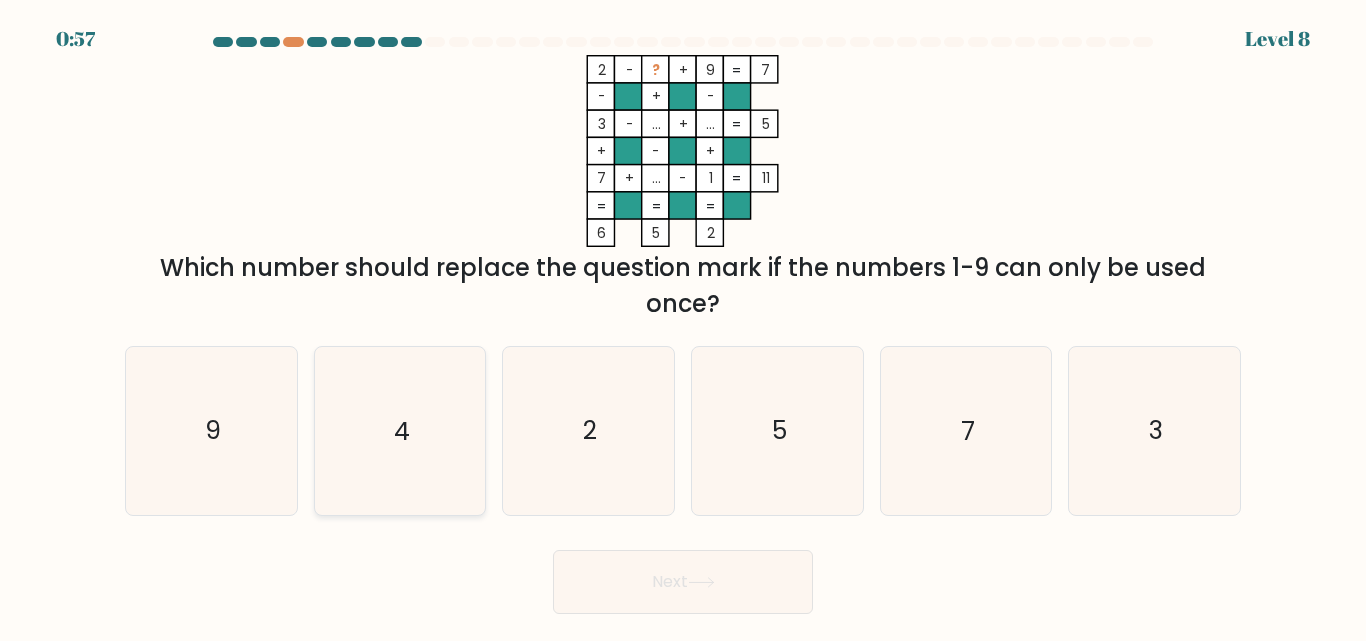 click on "4" 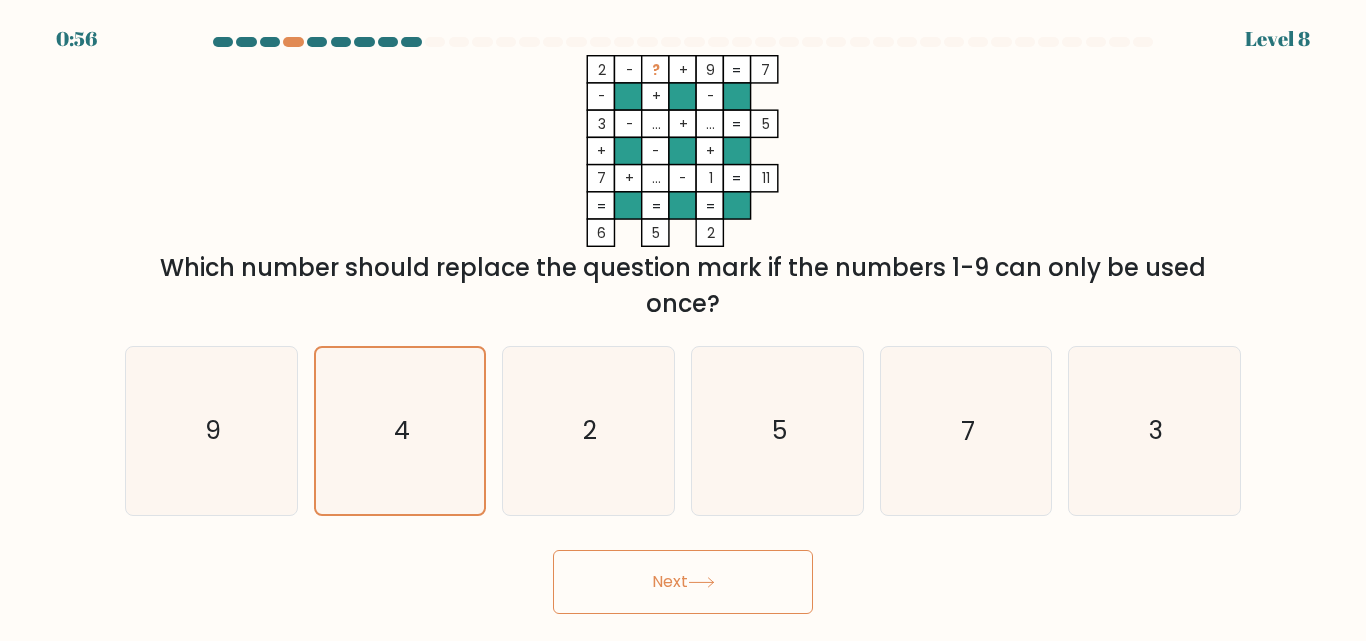 click on "Next" at bounding box center [683, 582] 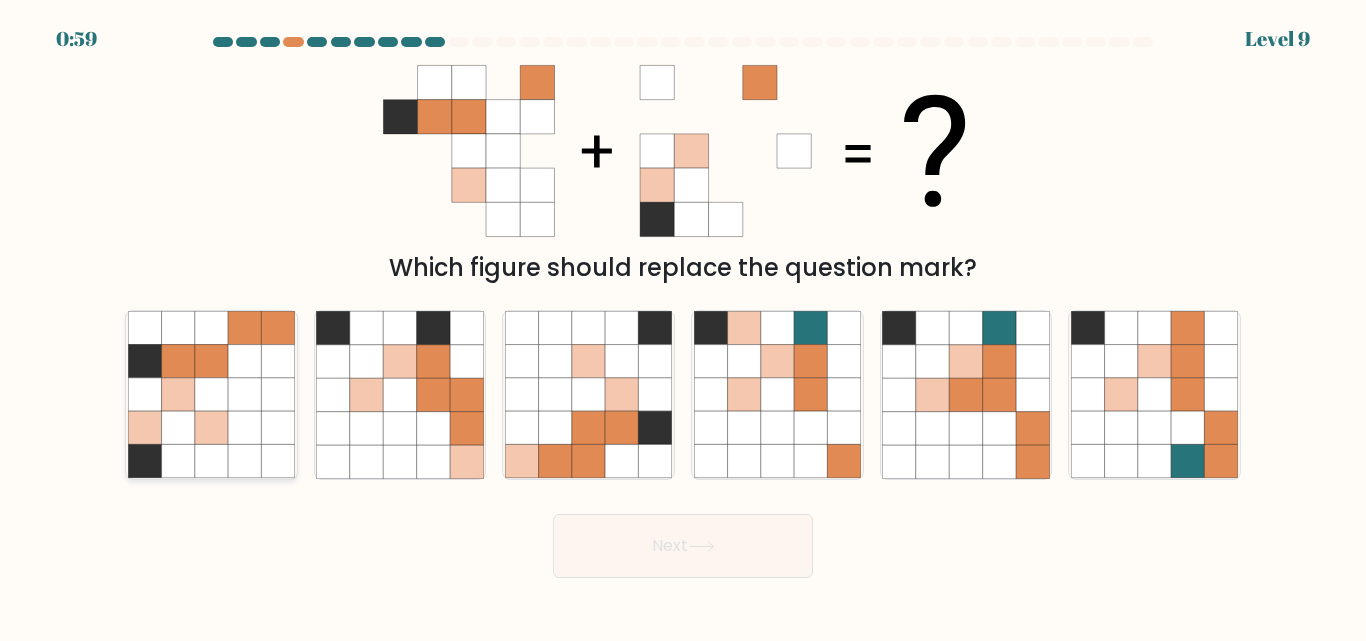 click 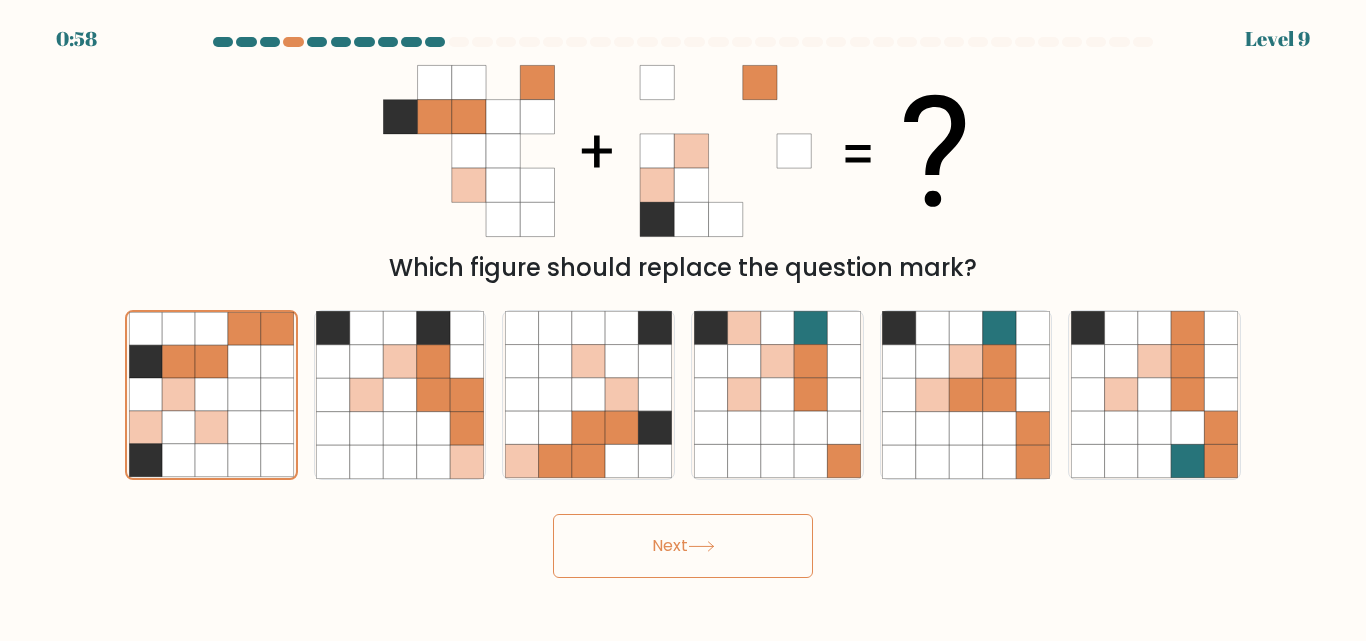 click on "Next" at bounding box center [683, 546] 